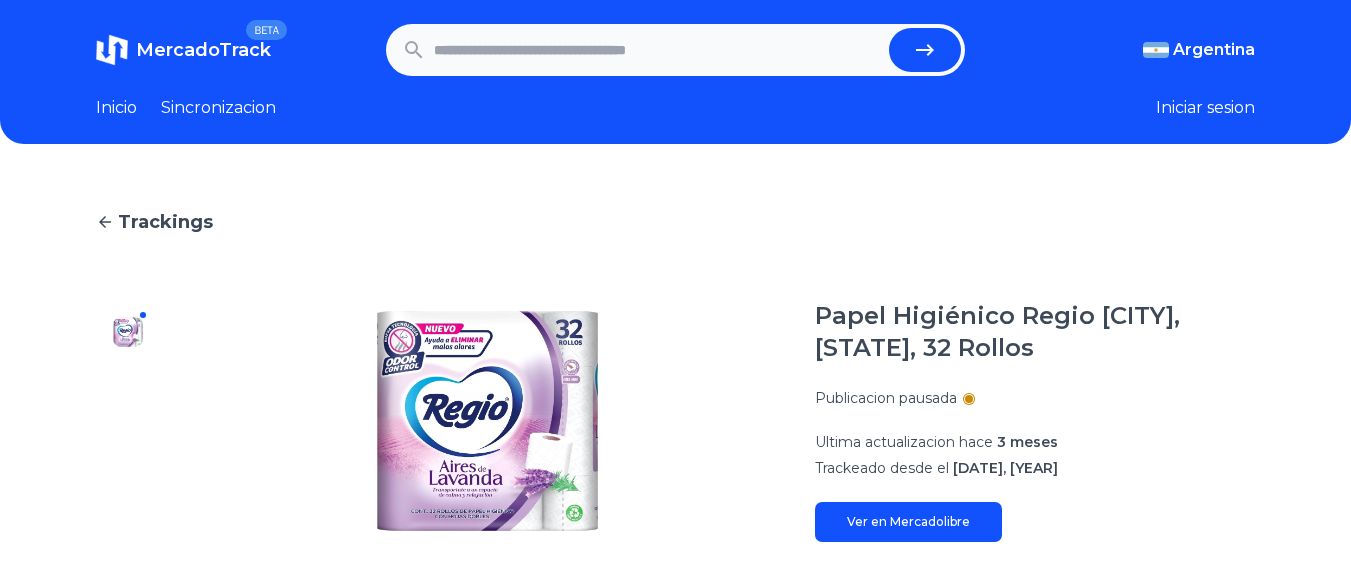 scroll, scrollTop: 0, scrollLeft: 0, axis: both 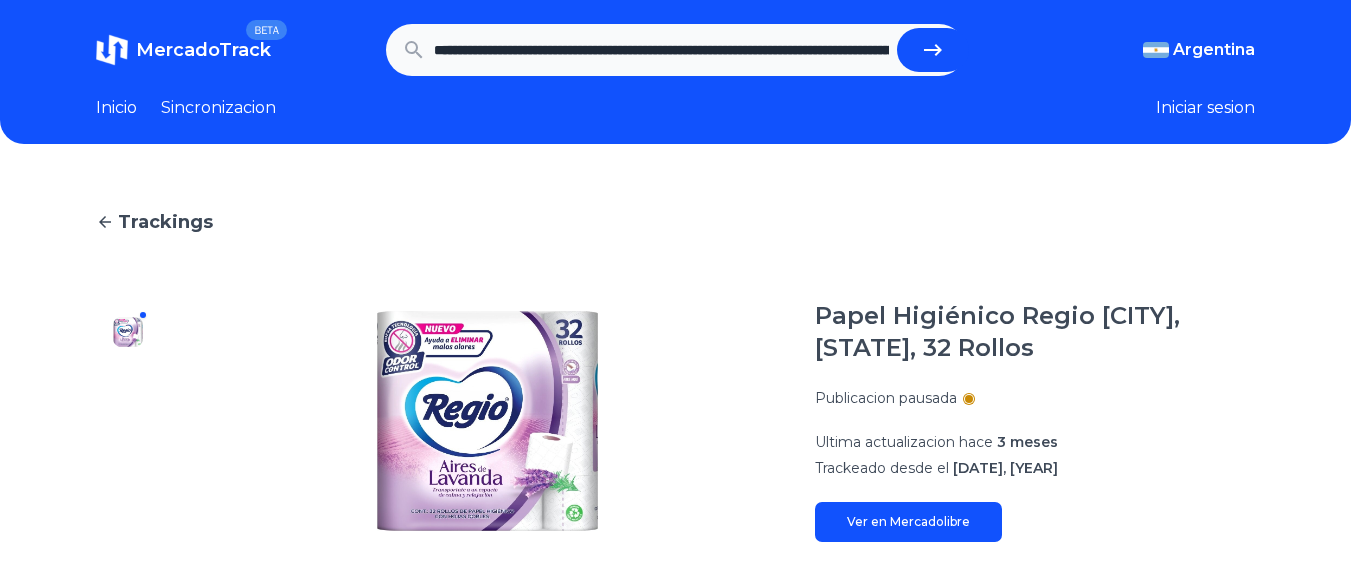click 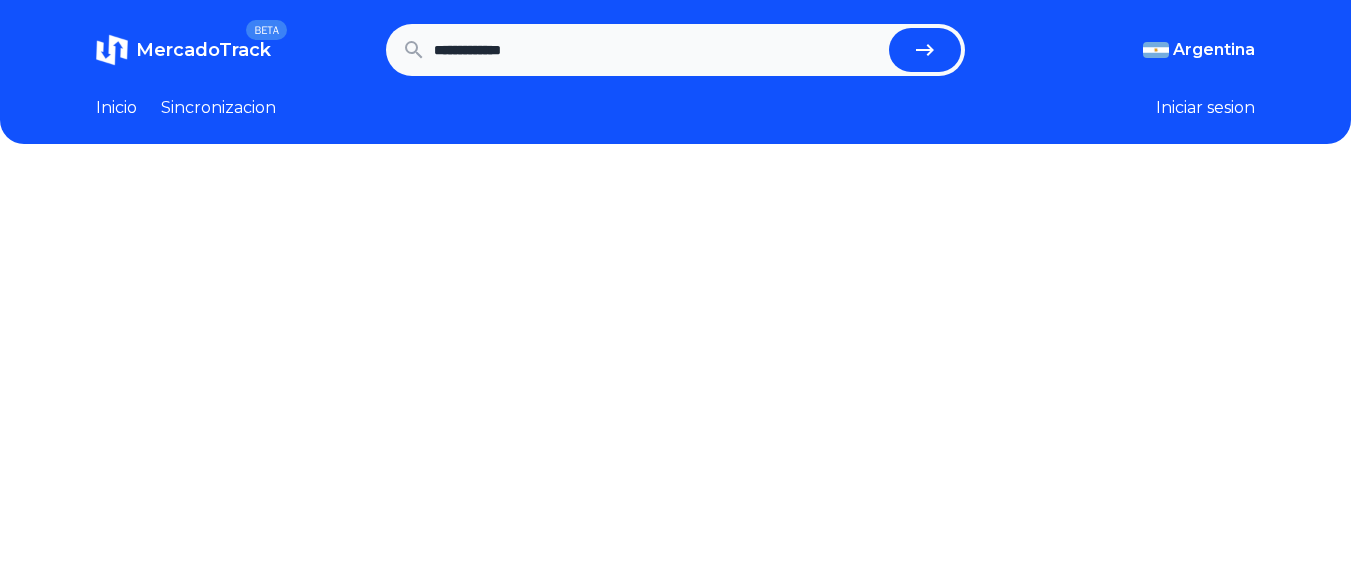 scroll, scrollTop: 0, scrollLeft: 0, axis: both 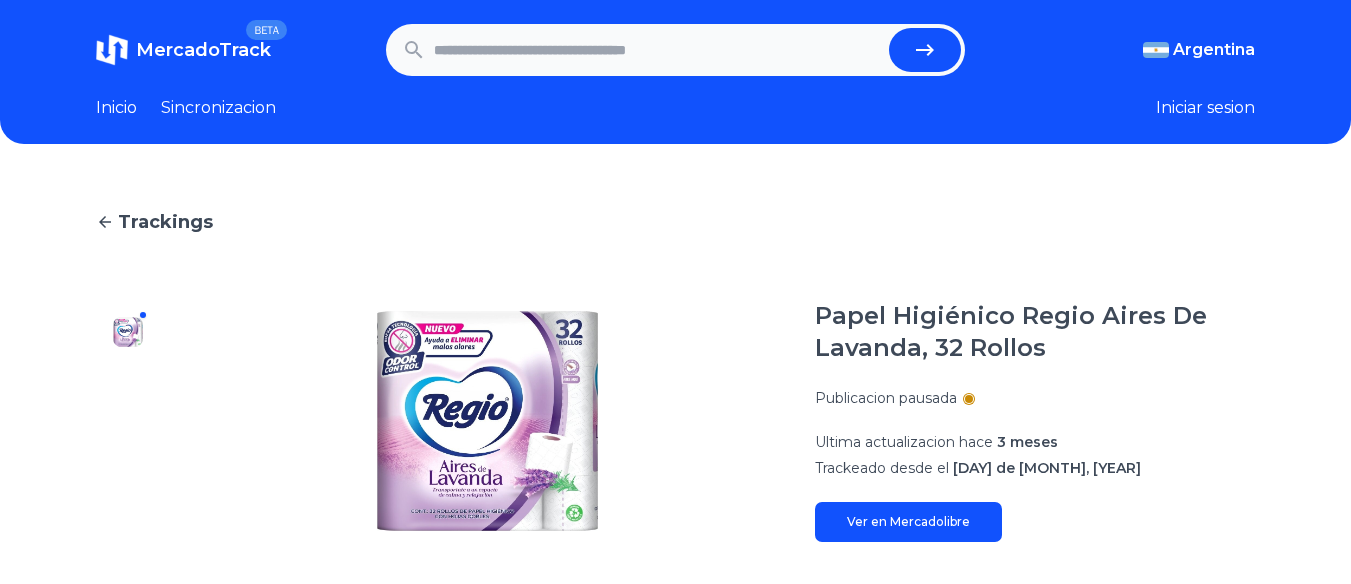 click at bounding box center [658, 50] 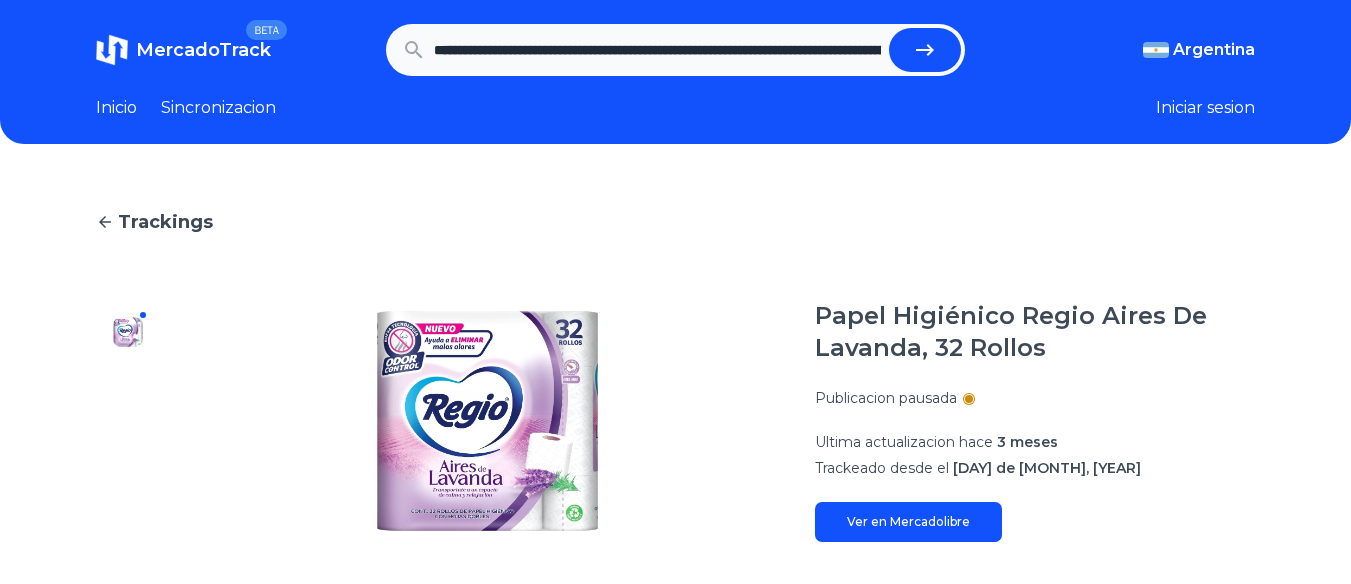 scroll, scrollTop: 0, scrollLeft: 448, axis: horizontal 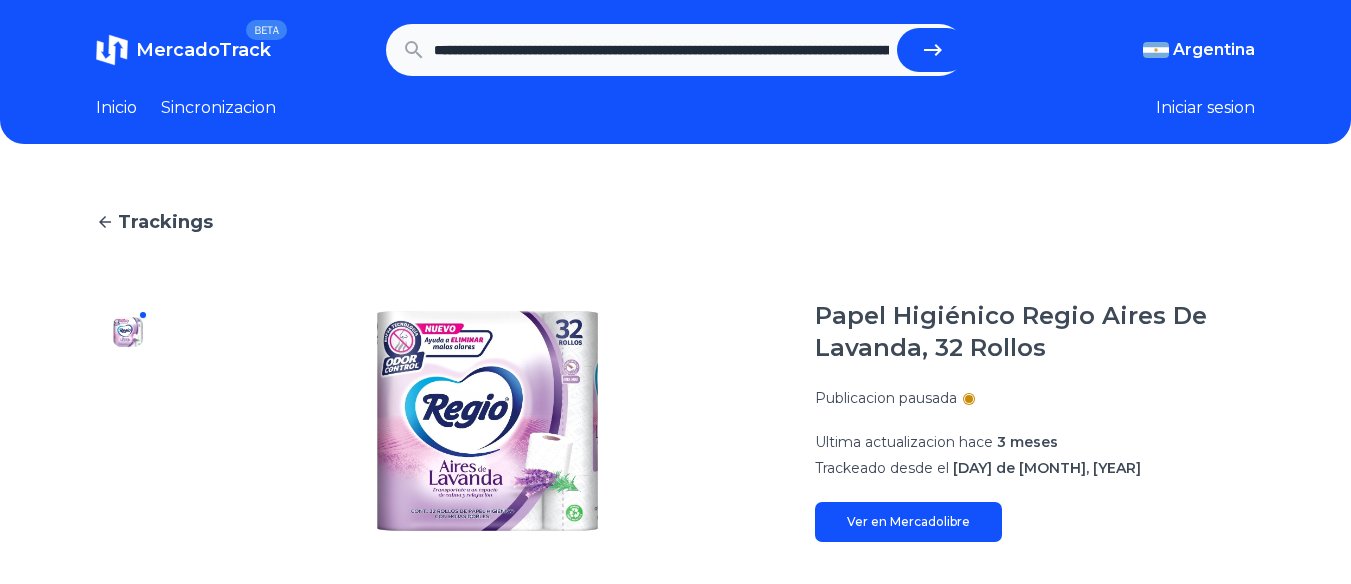 click 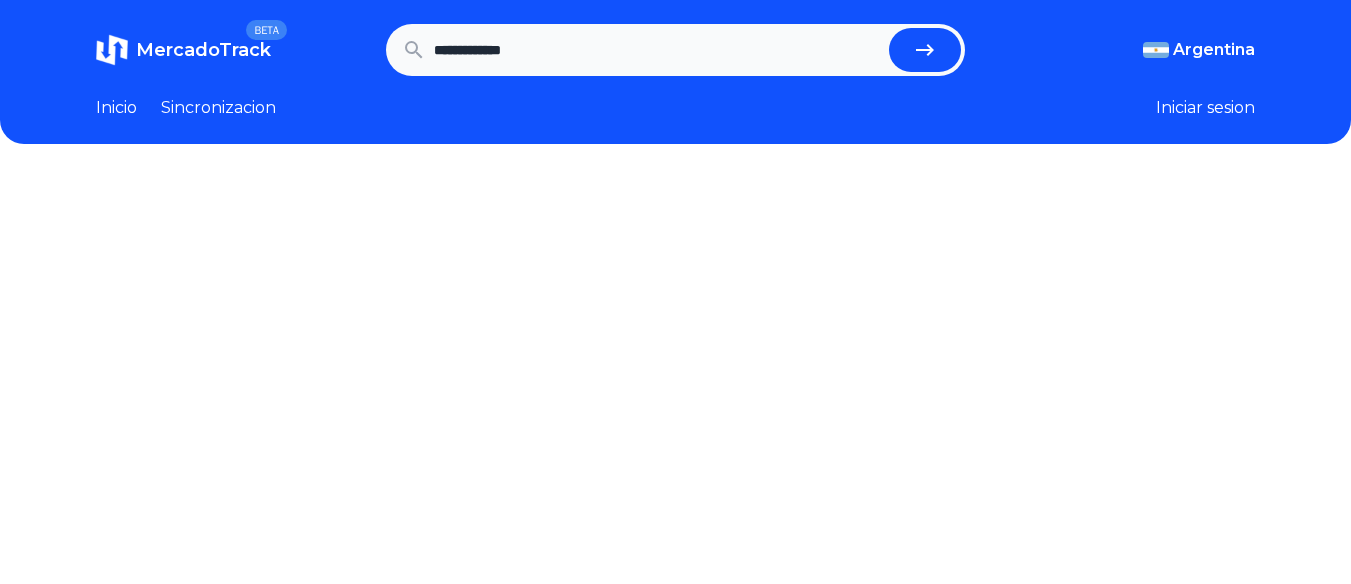 scroll, scrollTop: 0, scrollLeft: 0, axis: both 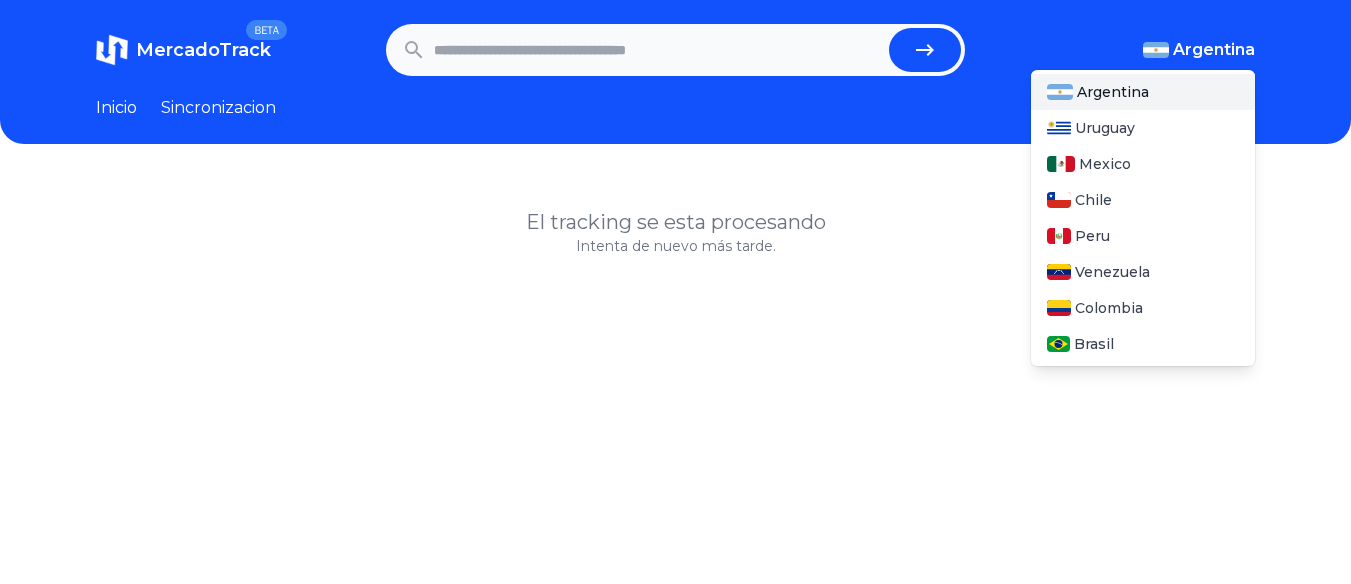 click on "Argentina" at bounding box center [1199, 50] 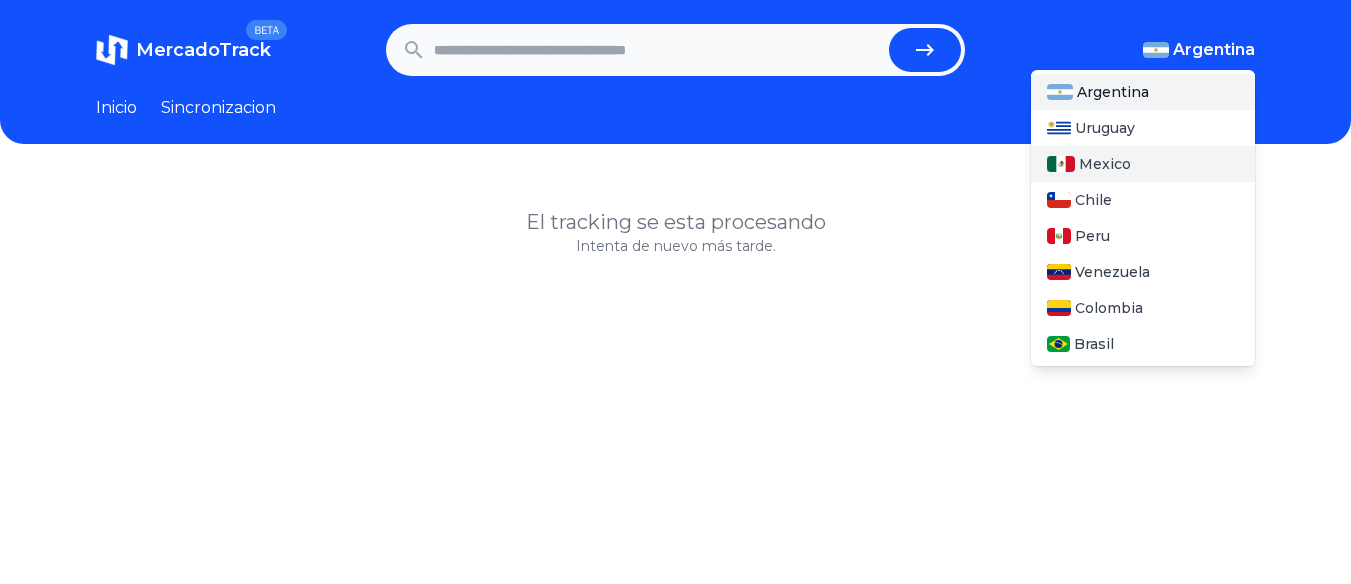 click on "Mexico" at bounding box center [1105, 164] 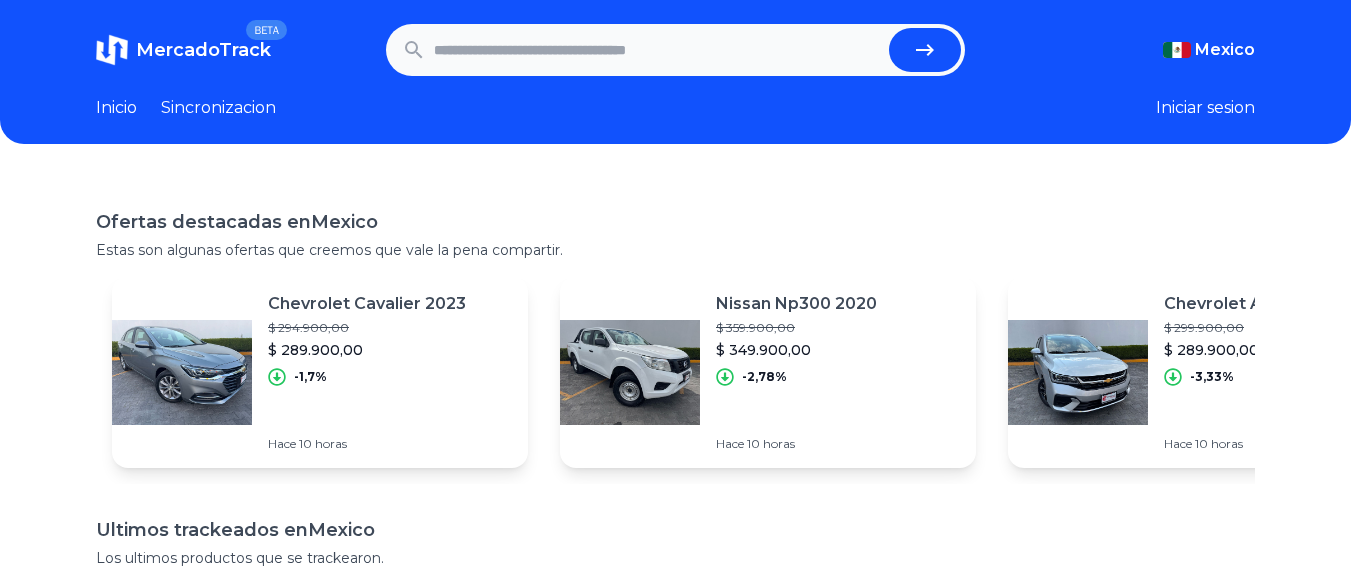 click at bounding box center (658, 50) 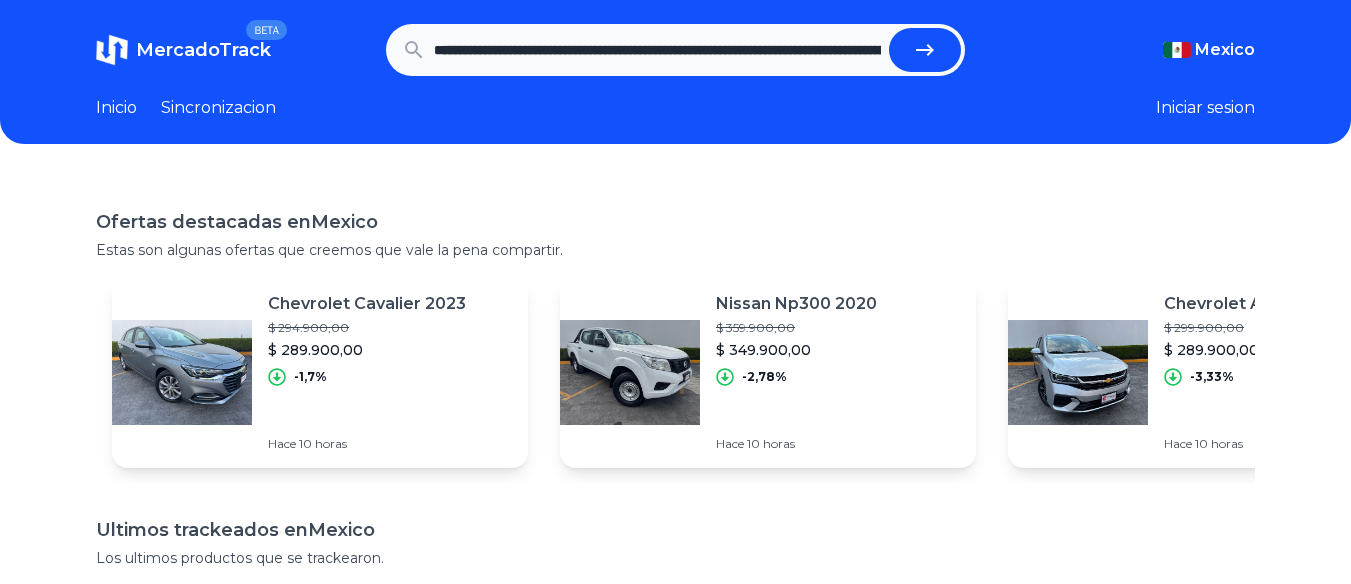 scroll, scrollTop: 0, scrollLeft: 448, axis: horizontal 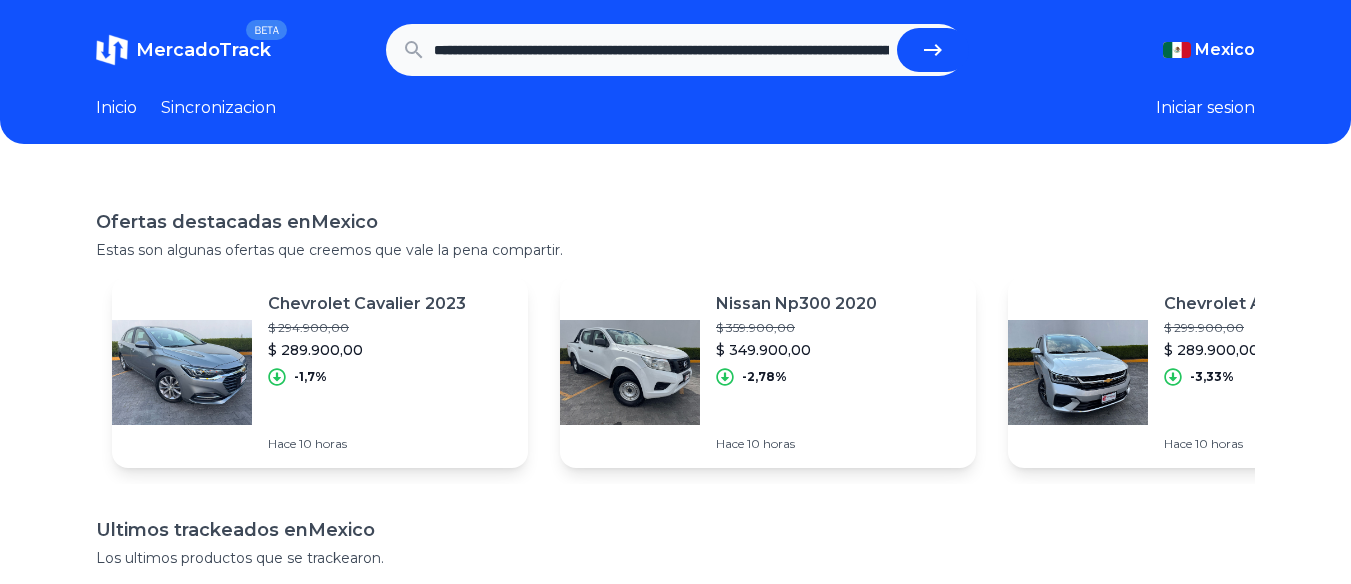 click at bounding box center [933, 50] 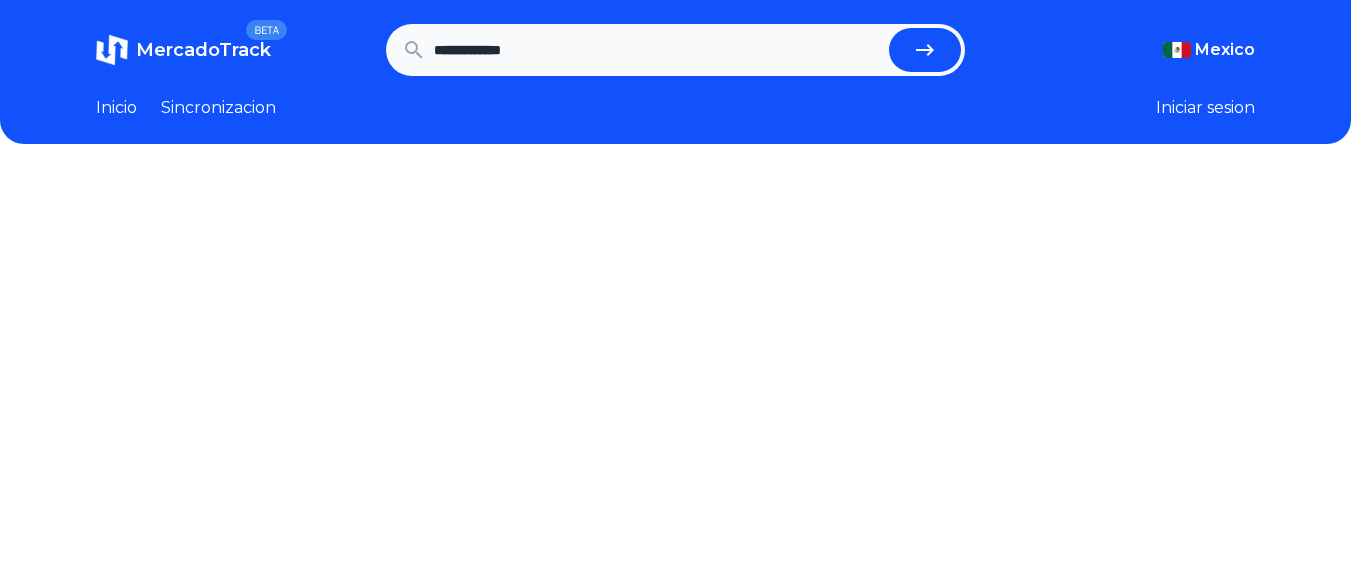 scroll, scrollTop: 0, scrollLeft: 0, axis: both 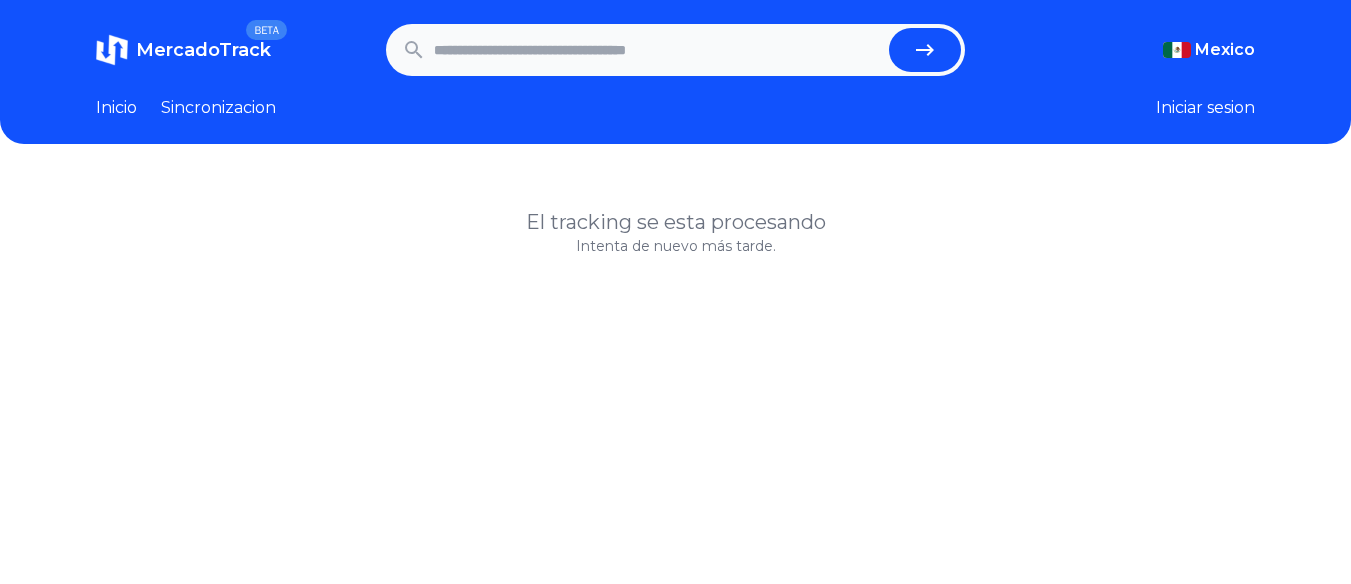 click at bounding box center [658, 50] 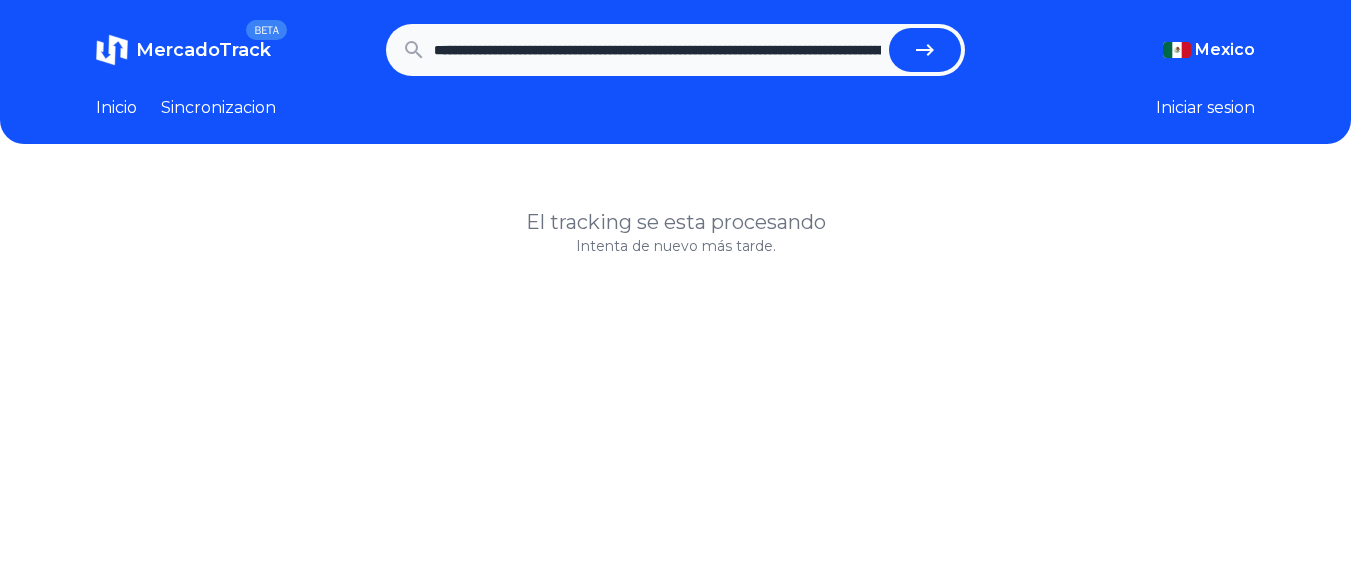 scroll, scrollTop: 0, scrollLeft: 438, axis: horizontal 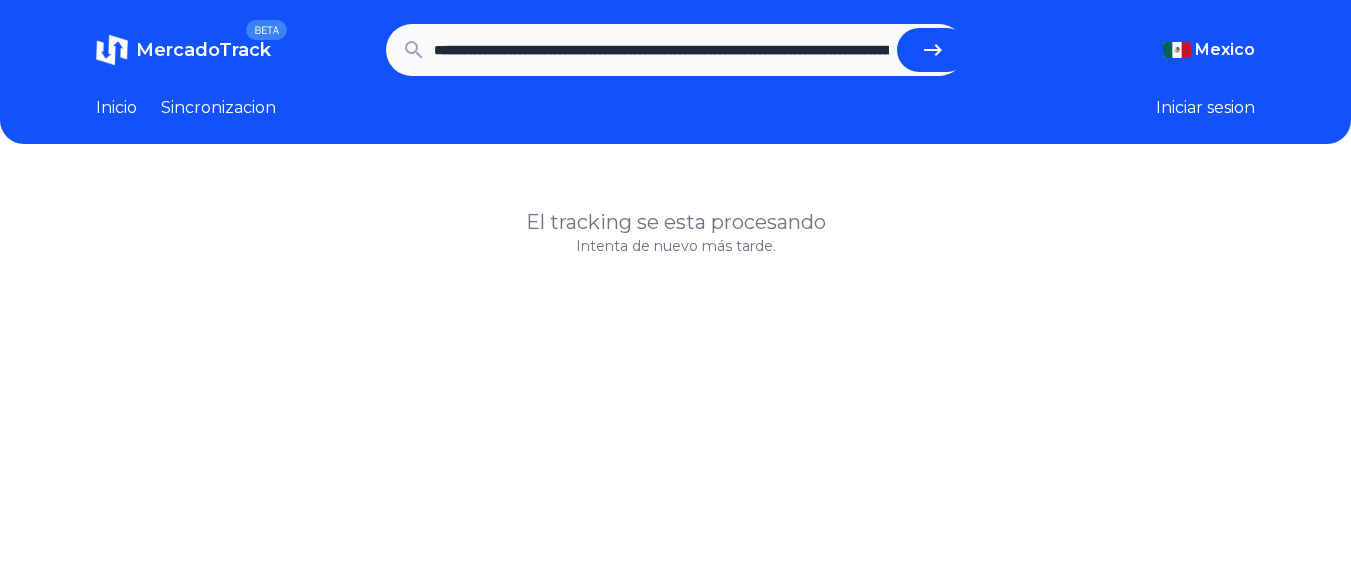 click 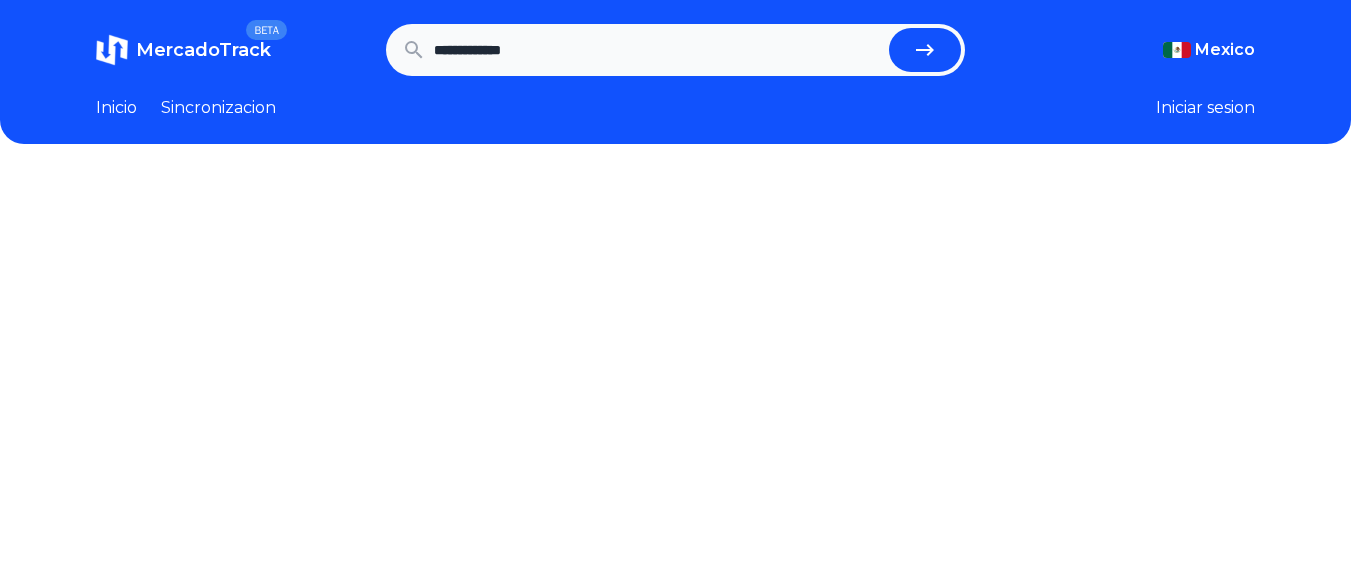 scroll, scrollTop: 0, scrollLeft: 0, axis: both 